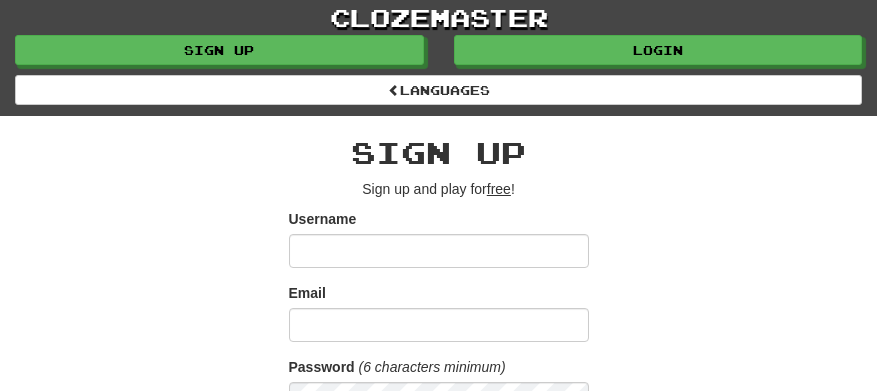 scroll, scrollTop: 0, scrollLeft: 0, axis: both 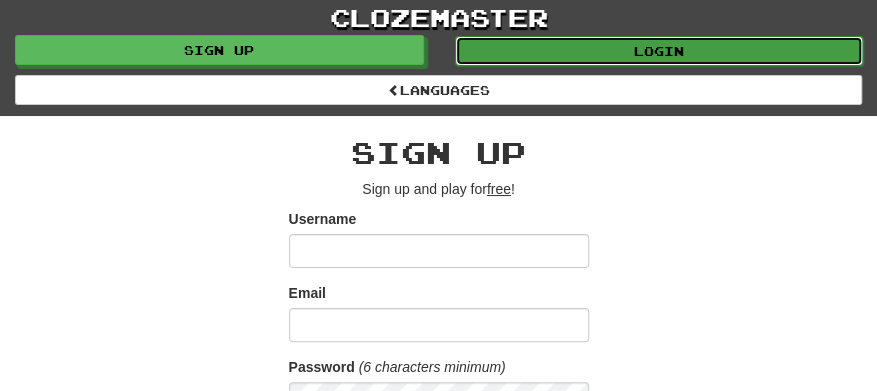 click on "Login" at bounding box center [659, 51] 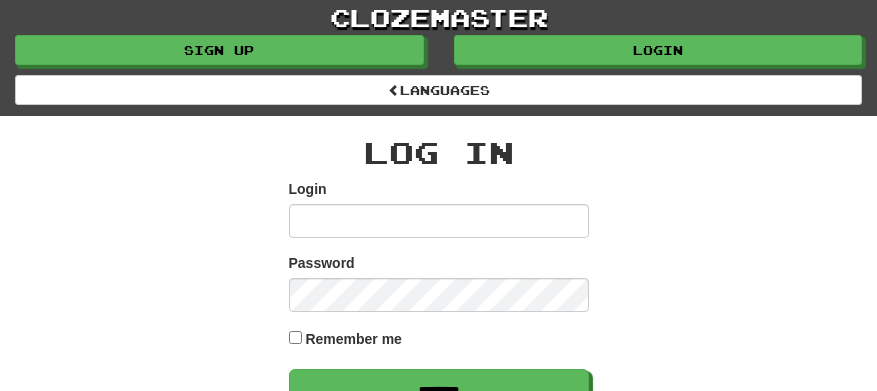 scroll, scrollTop: 0, scrollLeft: 0, axis: both 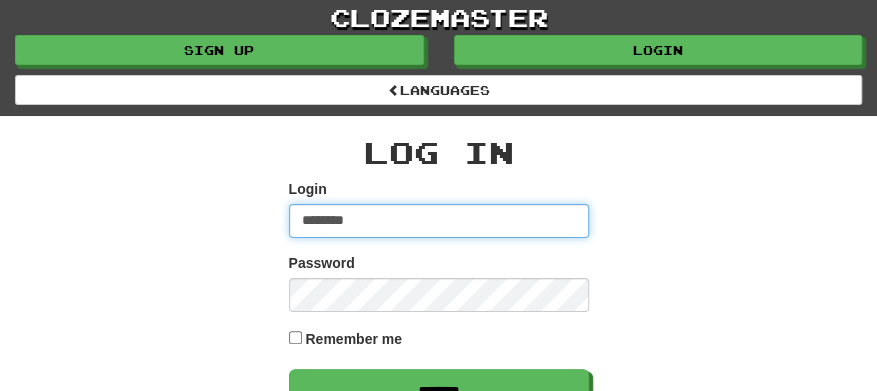type on "********" 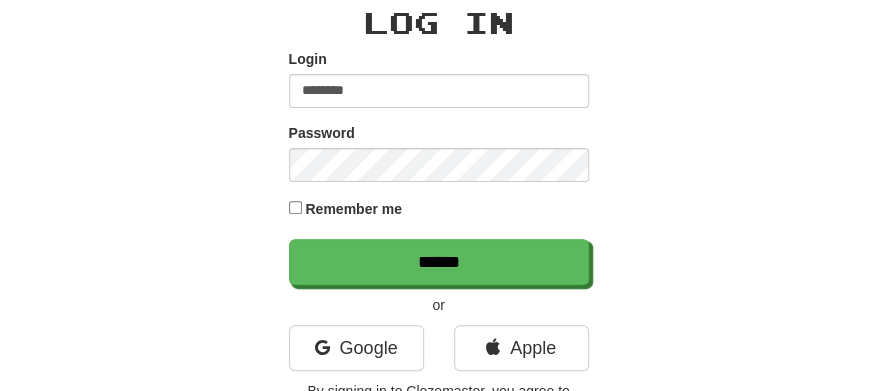 scroll, scrollTop: 133, scrollLeft: 0, axis: vertical 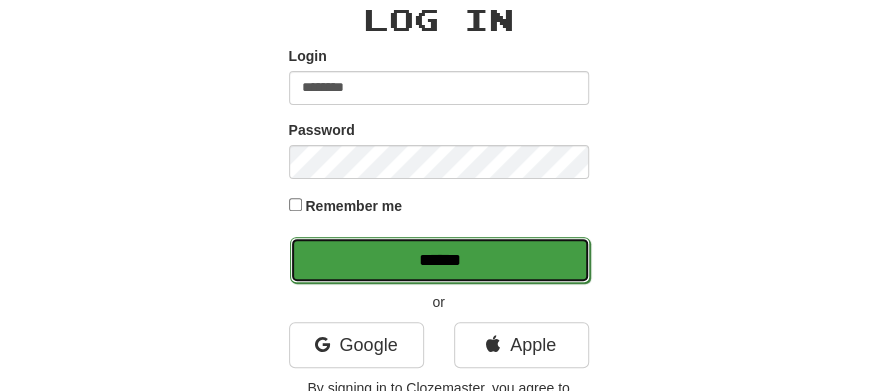click on "******" at bounding box center (440, 260) 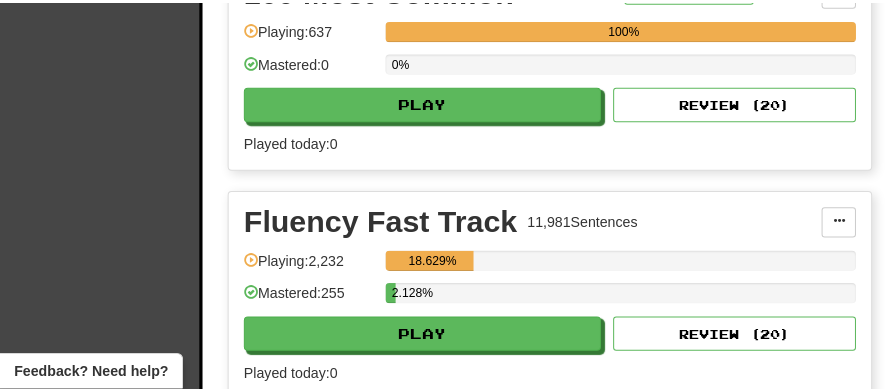 scroll, scrollTop: 733, scrollLeft: 0, axis: vertical 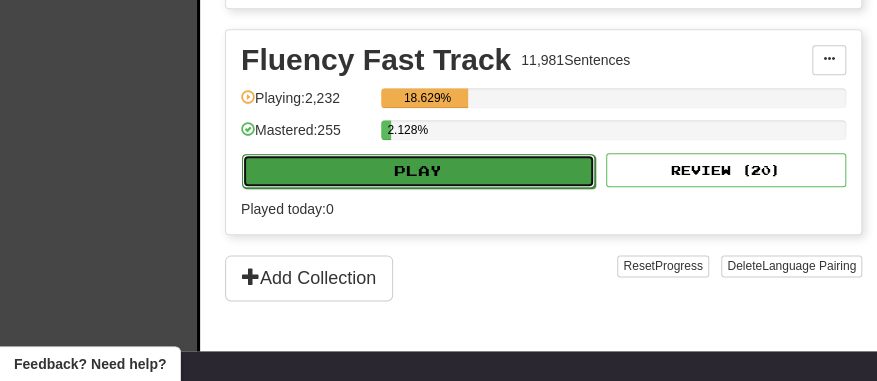 click on "Play" at bounding box center (418, 171) 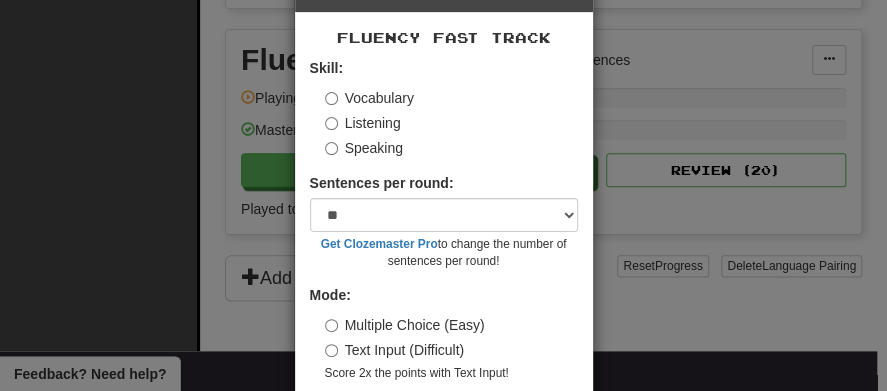 scroll, scrollTop: 154, scrollLeft: 0, axis: vertical 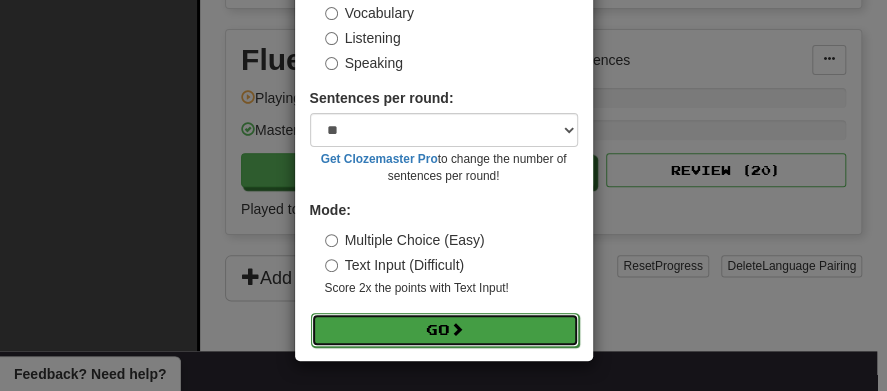 click on "Go" at bounding box center (445, 330) 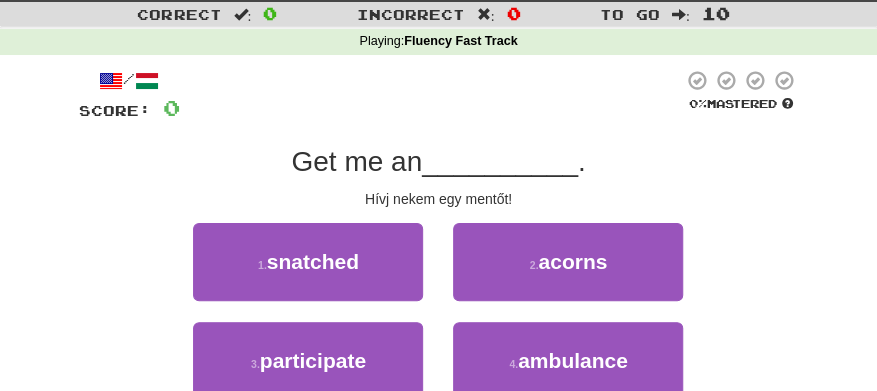 scroll, scrollTop: 133, scrollLeft: 0, axis: vertical 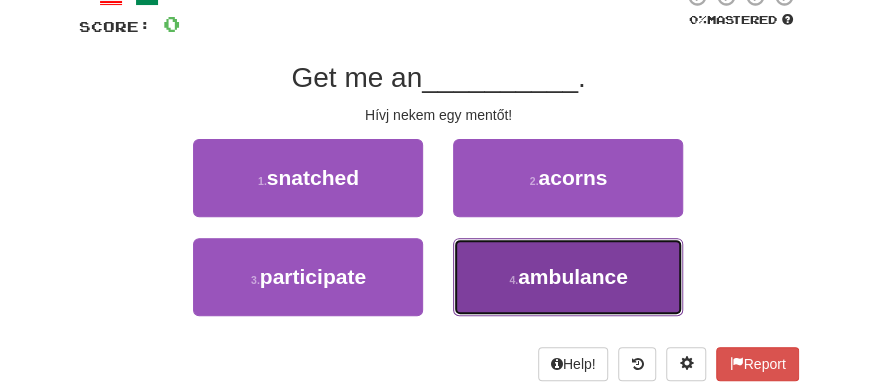 click on "ambulance" at bounding box center [573, 276] 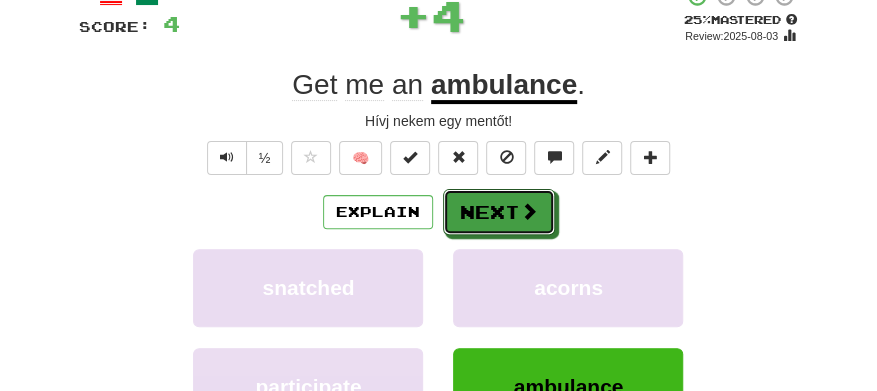 click on "Next" at bounding box center (499, 212) 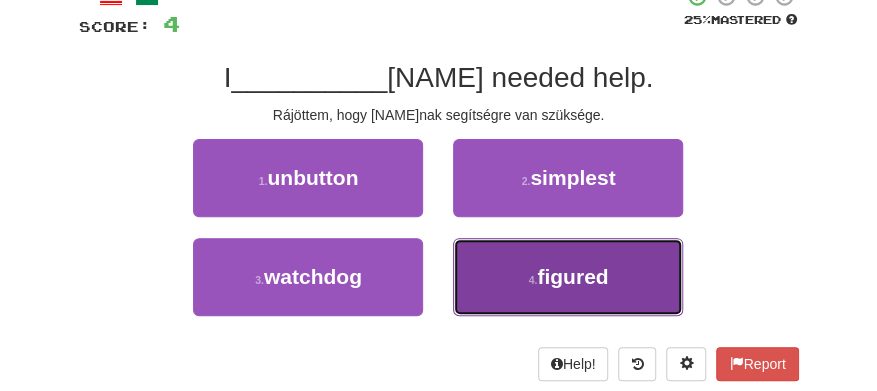 click on "figured" at bounding box center [572, 276] 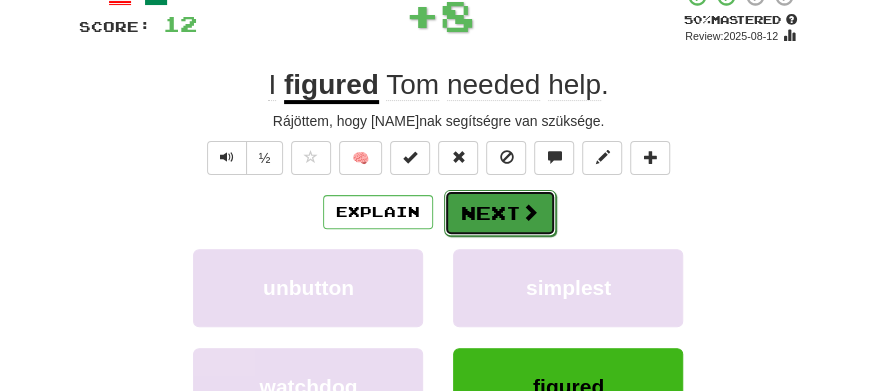 click on "Next" at bounding box center [500, 213] 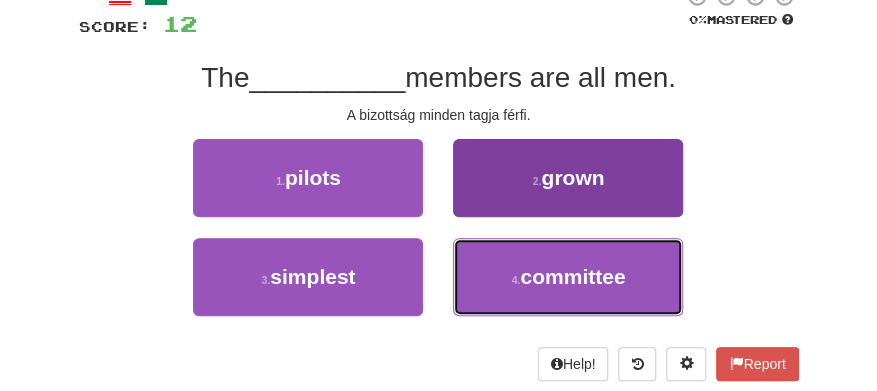 click on "committee" at bounding box center (572, 276) 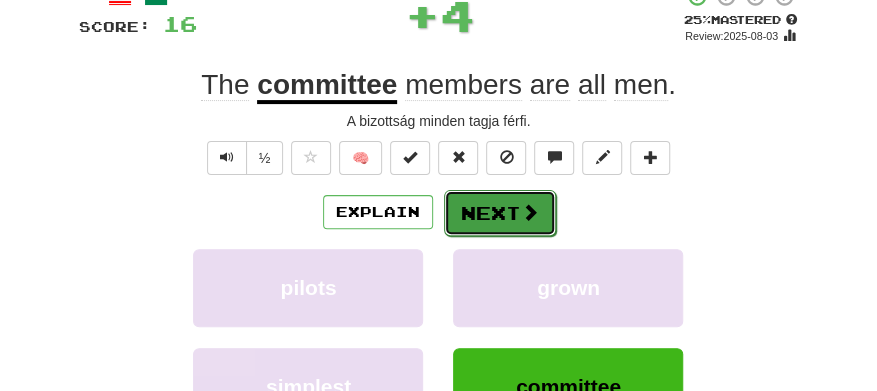 click on "Next" at bounding box center (500, 213) 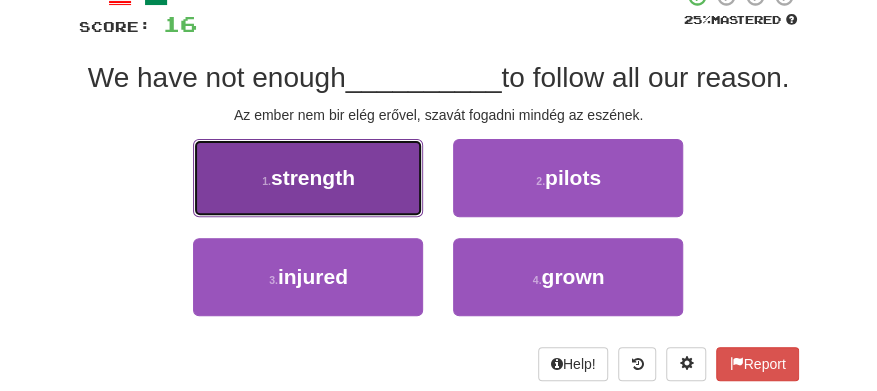 click on "1 .  strength" at bounding box center (308, 178) 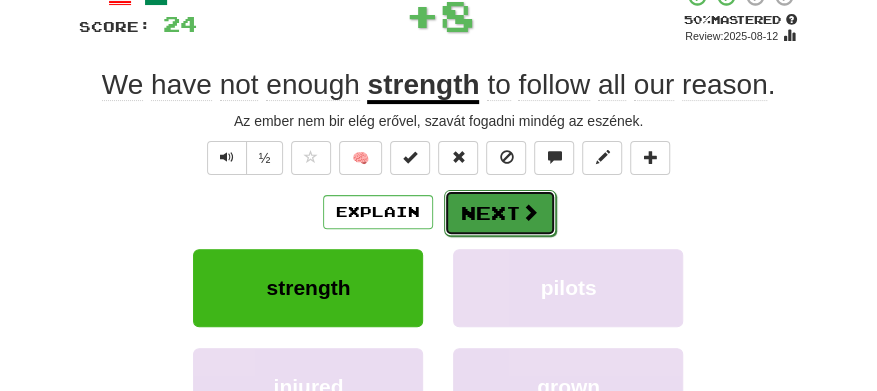 click on "Next" at bounding box center [500, 213] 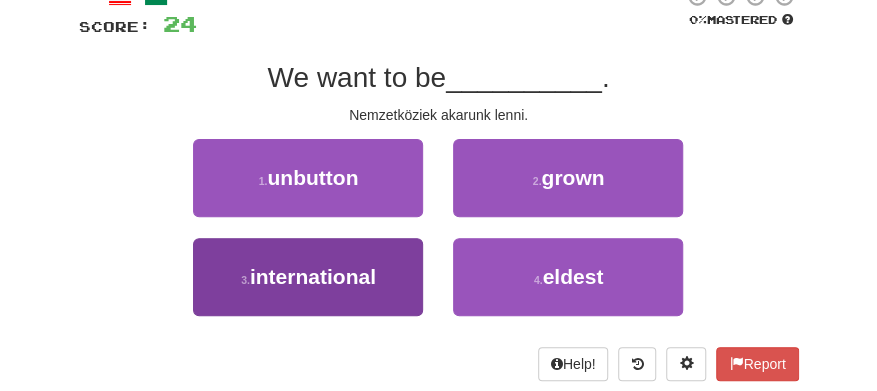 click on "3 .  international" at bounding box center (308, 287) 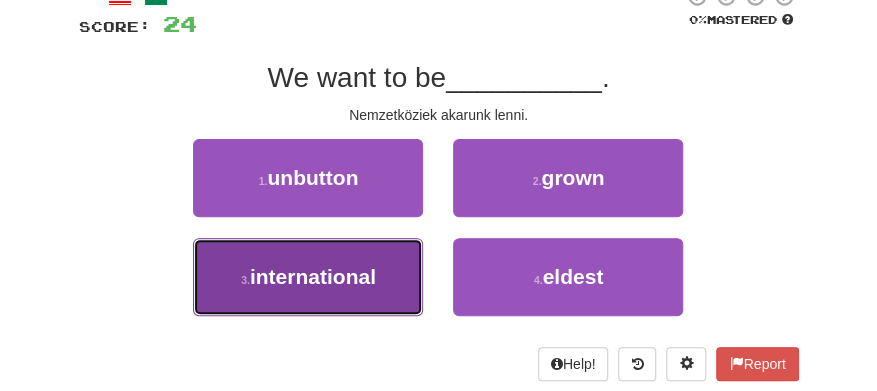 click on "3 .  international" at bounding box center (308, 277) 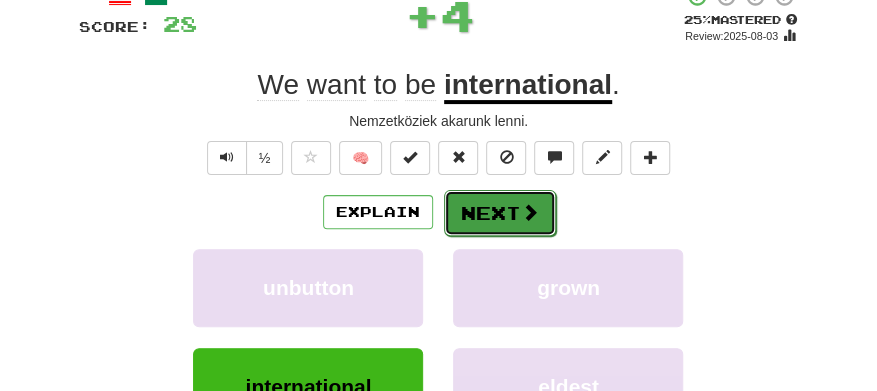 click on "Next" at bounding box center (500, 213) 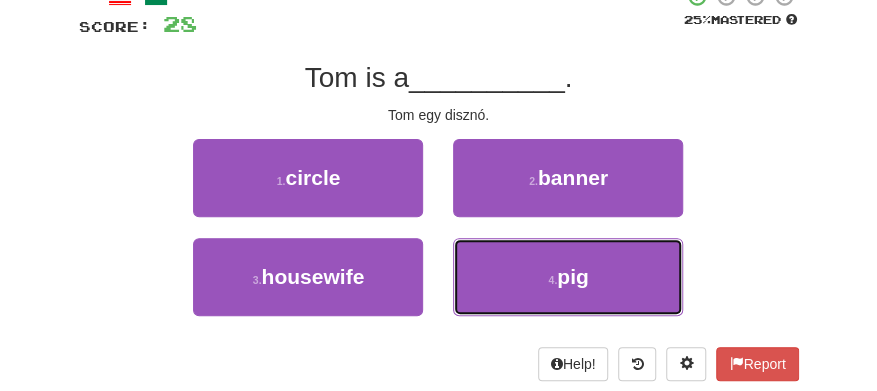 click on "4 .  pig" at bounding box center [568, 277] 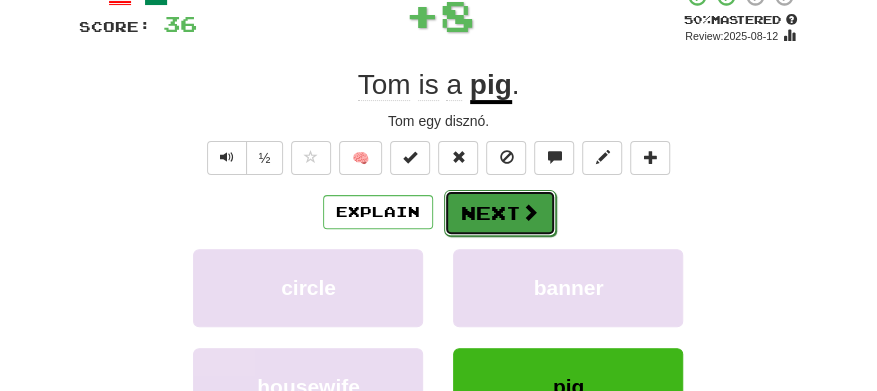 click on "Next" at bounding box center [500, 213] 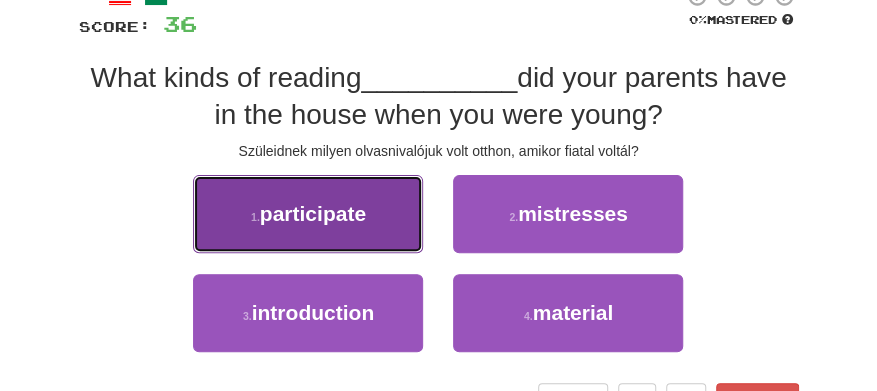 click on "1 .  participate" at bounding box center [308, 214] 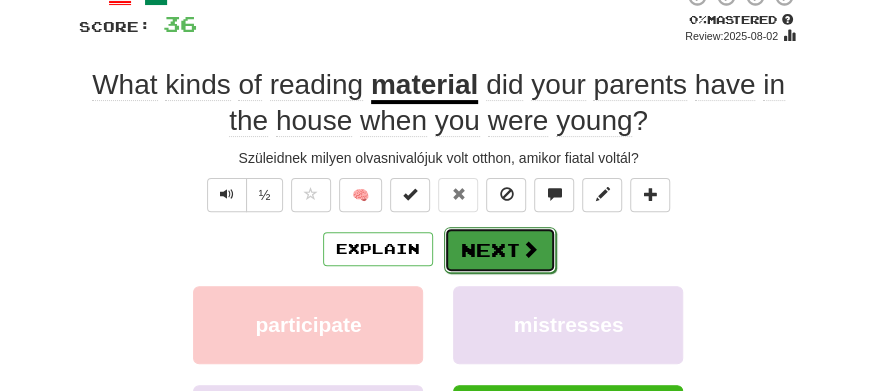click at bounding box center [530, 249] 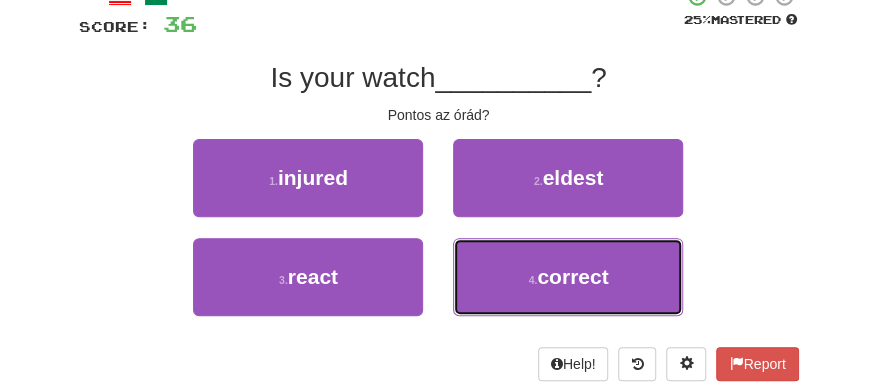 drag, startPoint x: 561, startPoint y: 288, endPoint x: 512, endPoint y: 234, distance: 72.91776 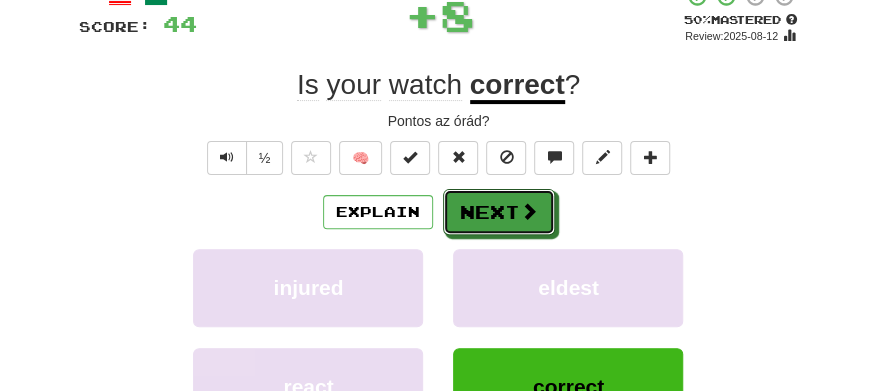 click on "Next" at bounding box center [499, 212] 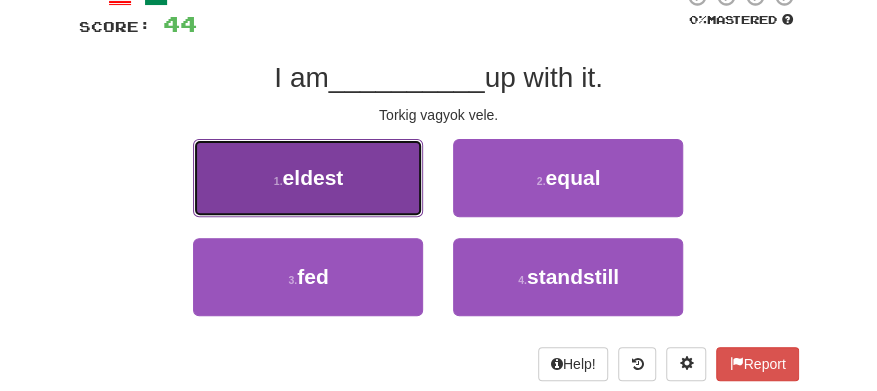 click on "1 .  eldest" at bounding box center [308, 178] 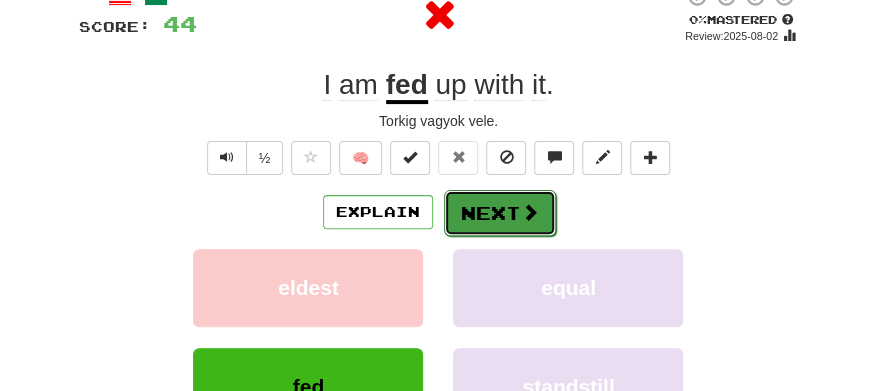 click on "Next" at bounding box center [500, 213] 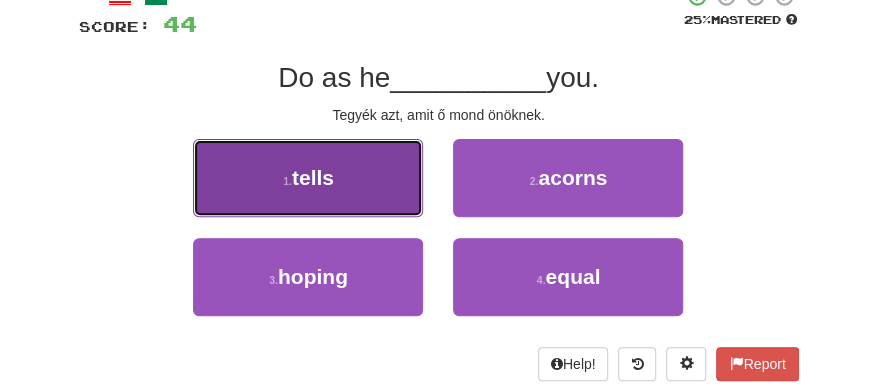drag, startPoint x: 316, startPoint y: 188, endPoint x: 368, endPoint y: 194, distance: 52.34501 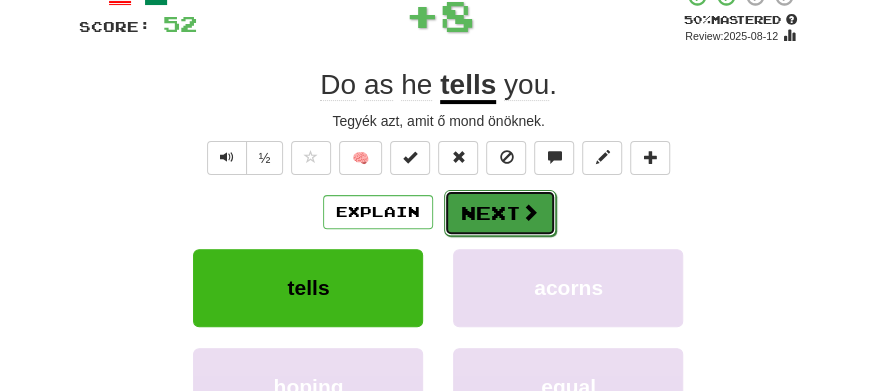 click on "Next" at bounding box center (500, 213) 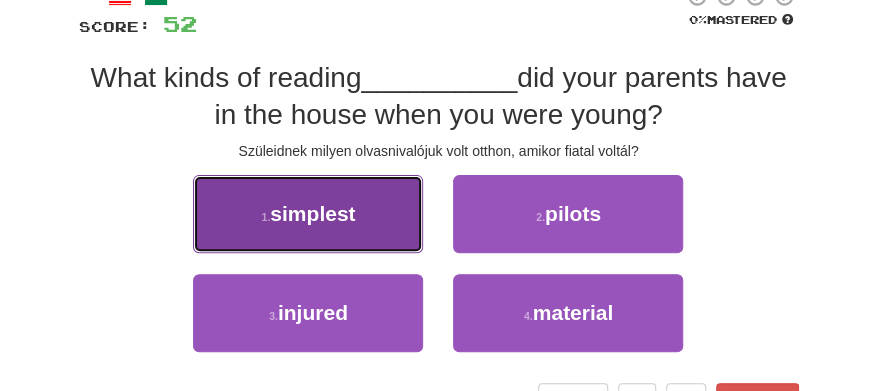 click on "1 .  simplest" at bounding box center [308, 214] 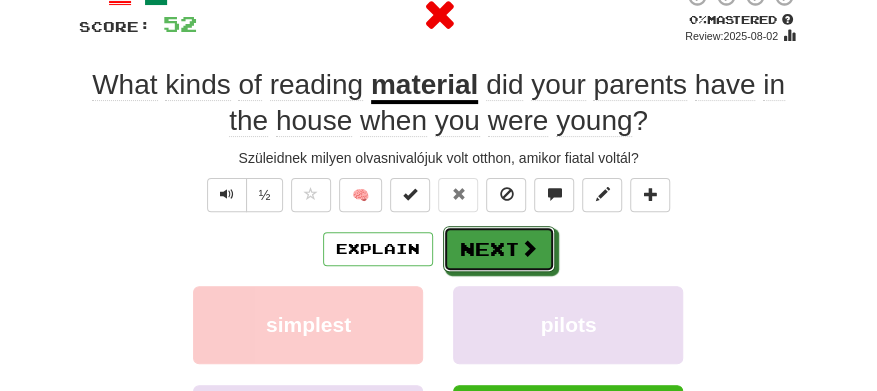 click at bounding box center [529, 248] 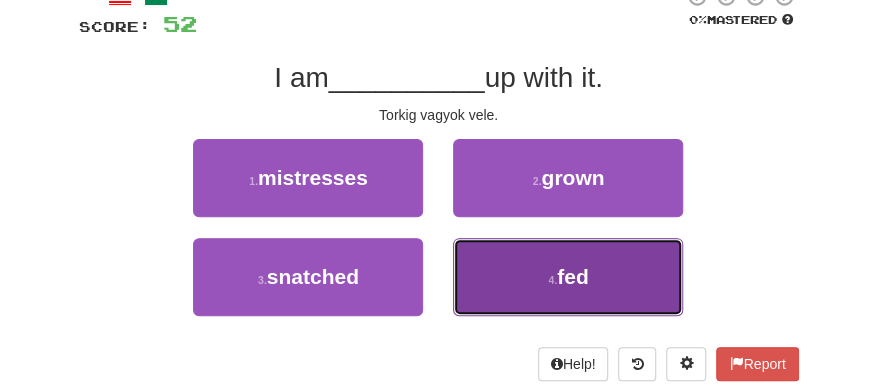 click on "4 .  fed" at bounding box center (568, 277) 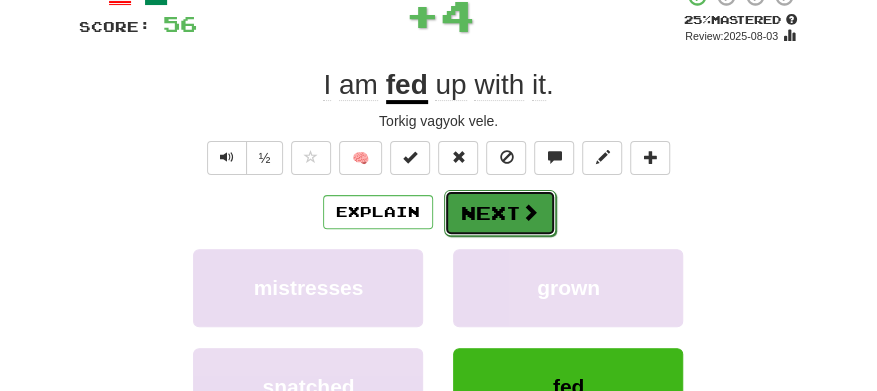 click at bounding box center [530, 212] 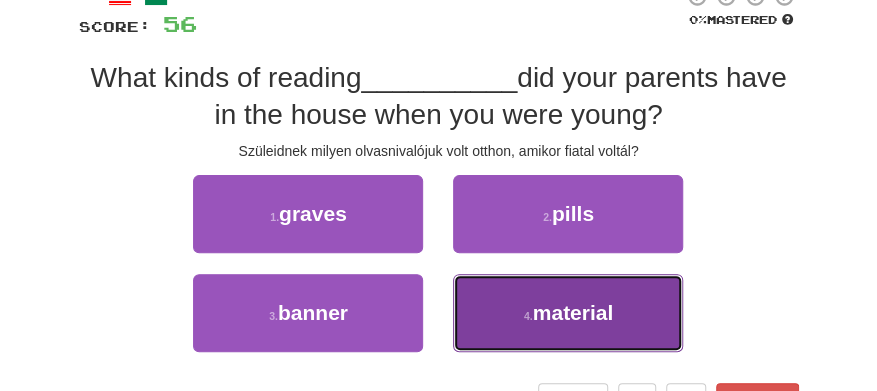 click on "material" at bounding box center [573, 312] 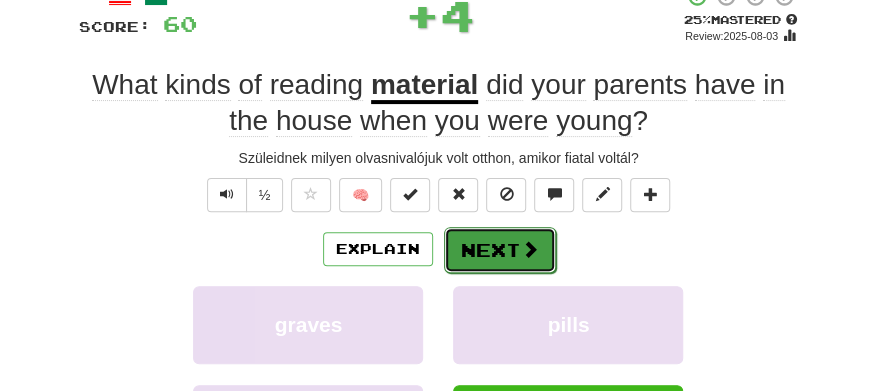 click at bounding box center [530, 249] 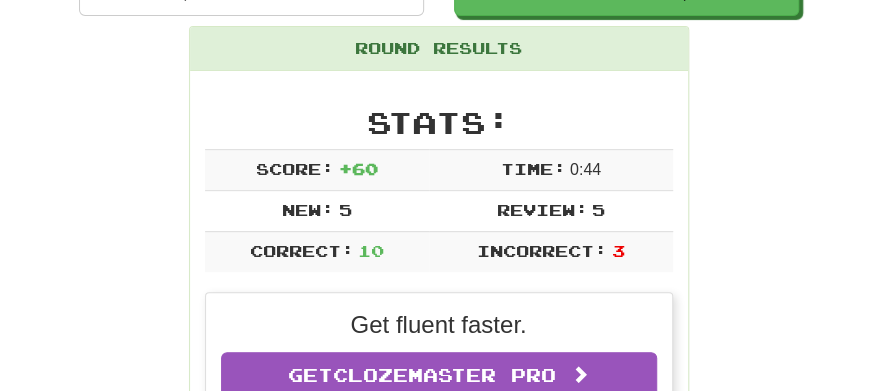 scroll, scrollTop: 21, scrollLeft: 0, axis: vertical 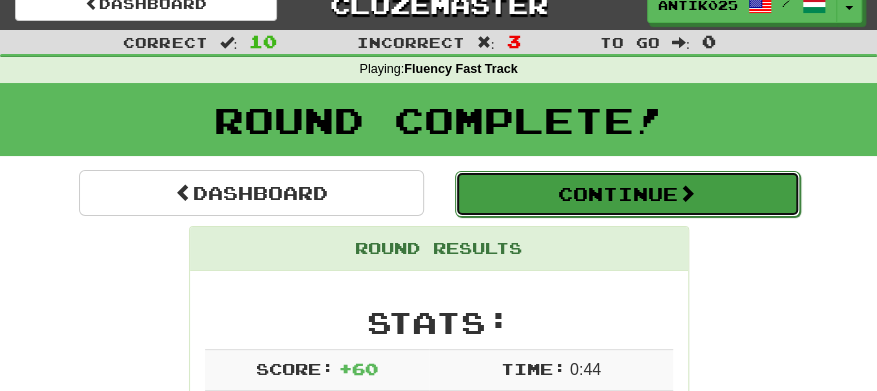 click on "Continue" at bounding box center [627, 194] 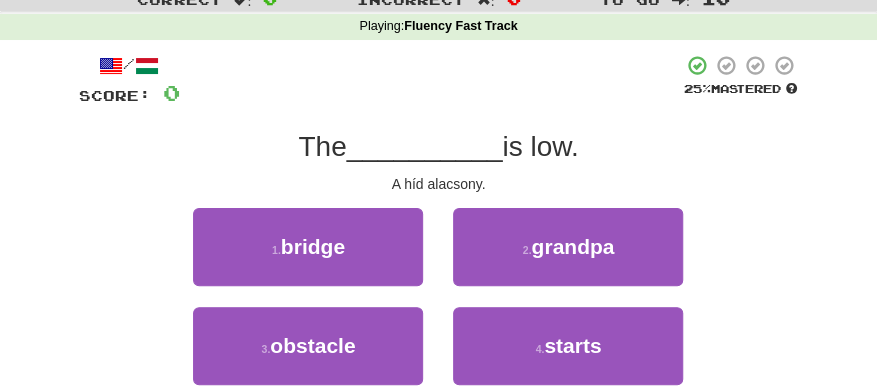 scroll, scrollTop: 88, scrollLeft: 0, axis: vertical 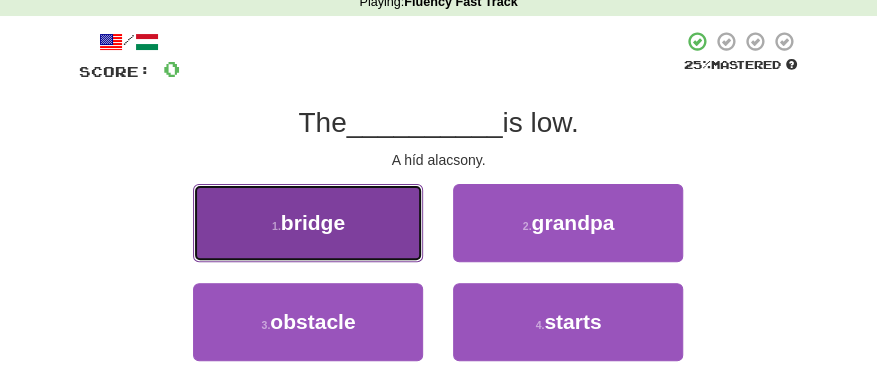 drag, startPoint x: 297, startPoint y: 227, endPoint x: 328, endPoint y: 235, distance: 32.01562 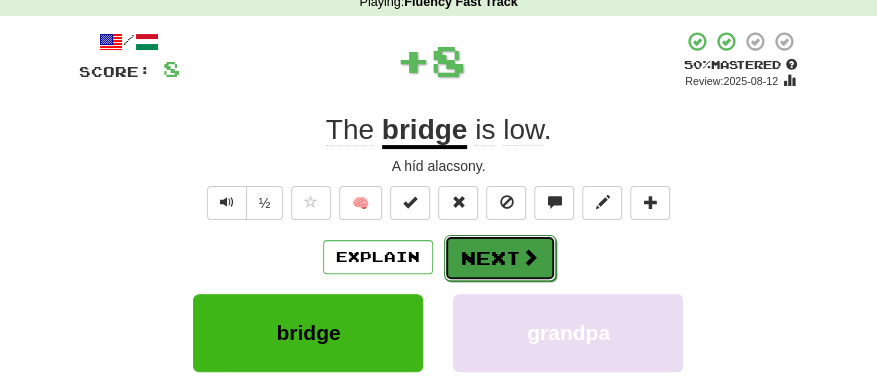click at bounding box center [530, 257] 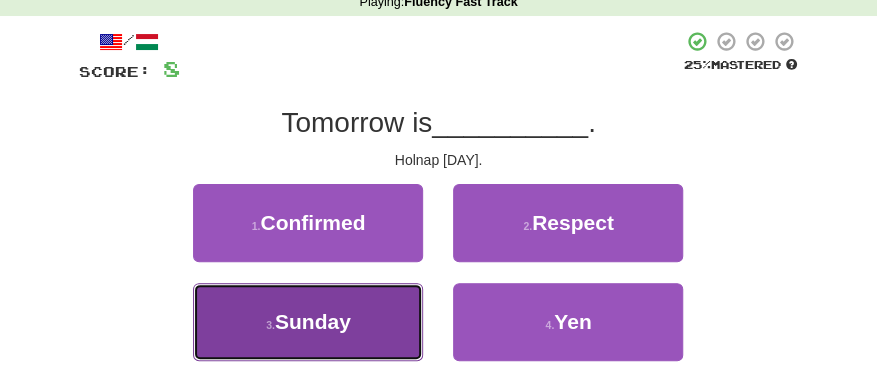 drag, startPoint x: 328, startPoint y: 335, endPoint x: 418, endPoint y: 284, distance: 103.44564 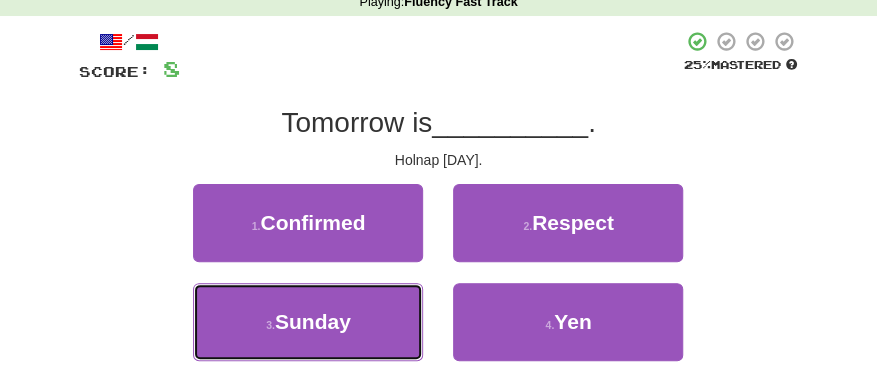 click on "3 .  Sunday" at bounding box center (308, 322) 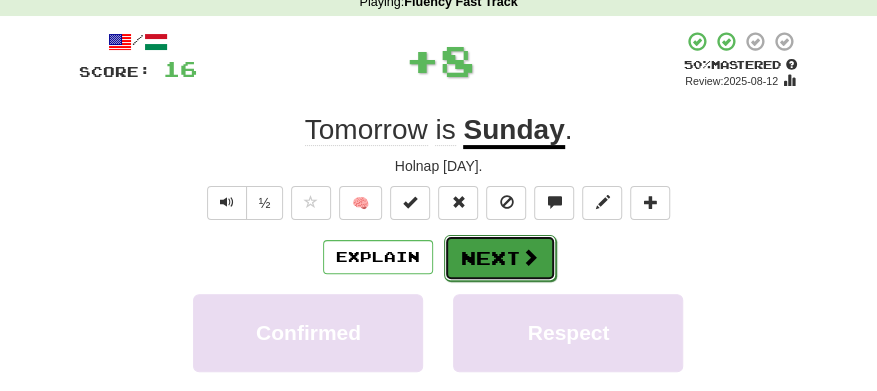 click on "Next" at bounding box center (500, 258) 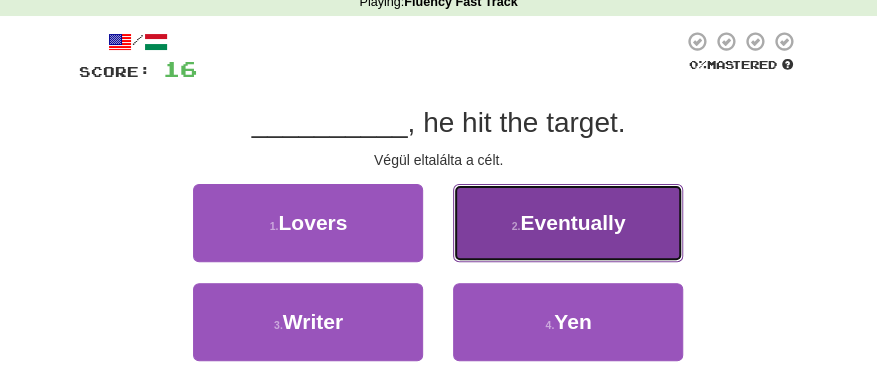 click on "Eventually" at bounding box center [572, 222] 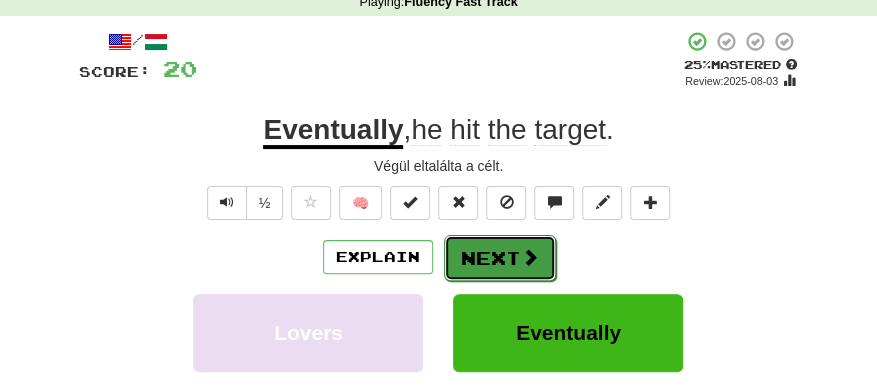 click at bounding box center (530, 257) 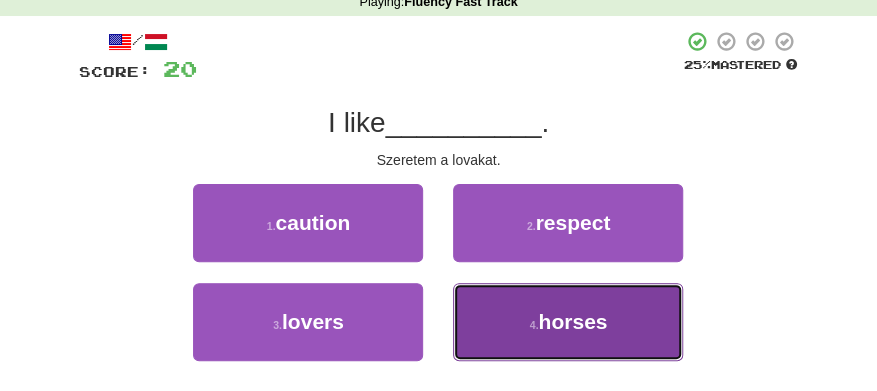 click on "horses" at bounding box center (572, 321) 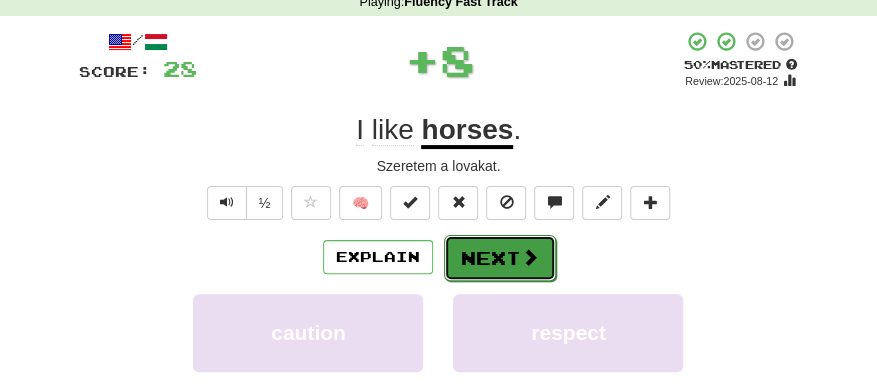 click on "Next" at bounding box center [500, 258] 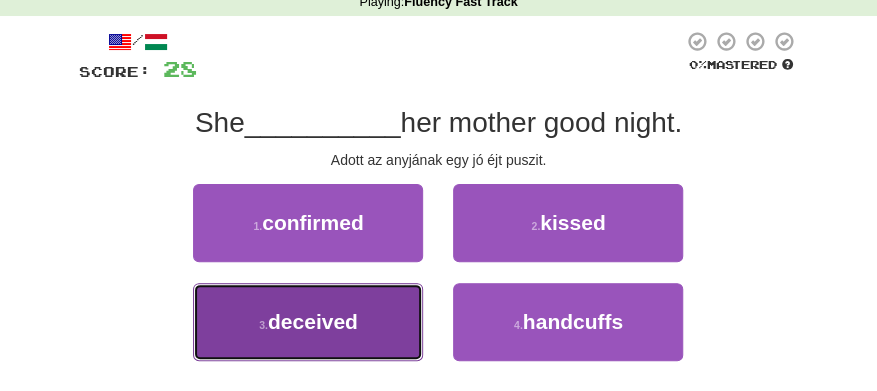 click on "deceived" at bounding box center [313, 321] 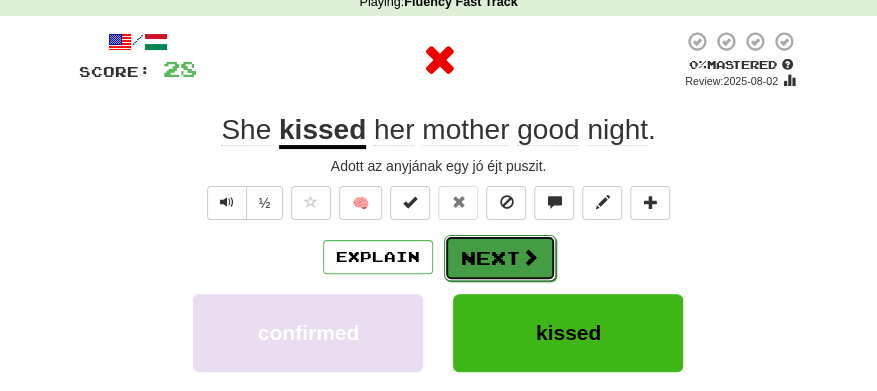 click at bounding box center [530, 257] 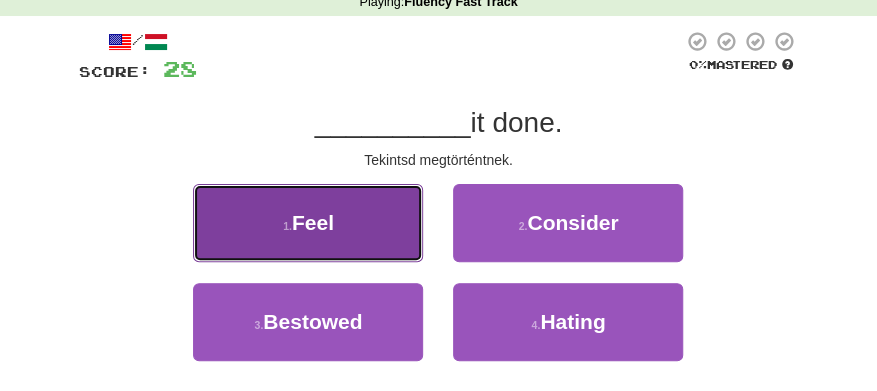 click on "1 .  Feel" at bounding box center [308, 223] 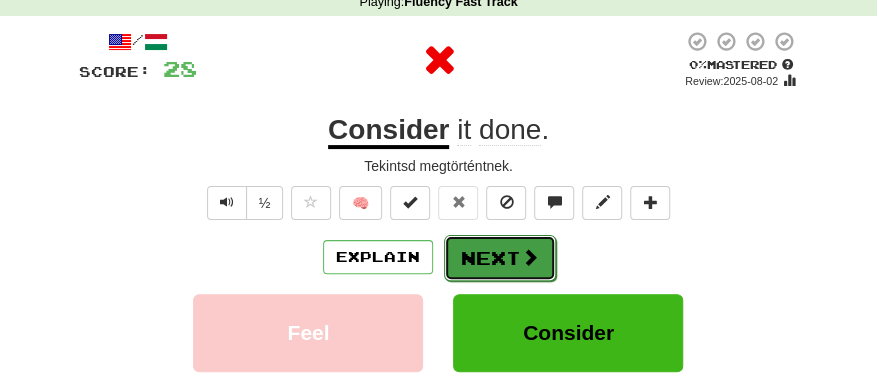 click on "Next" at bounding box center [500, 258] 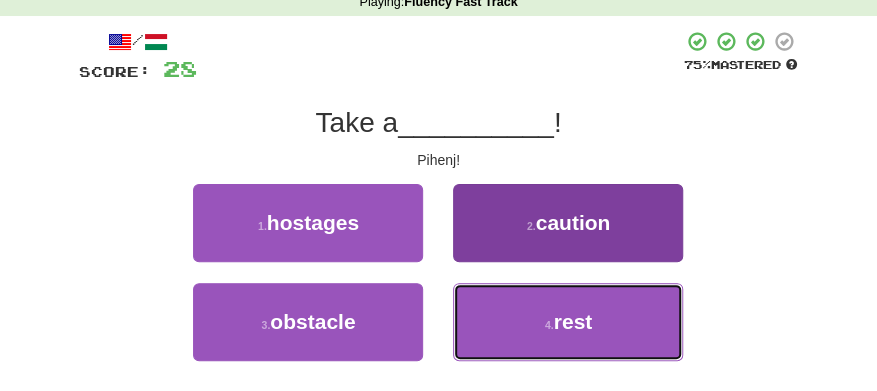 drag, startPoint x: 568, startPoint y: 331, endPoint x: 560, endPoint y: 306, distance: 26.24881 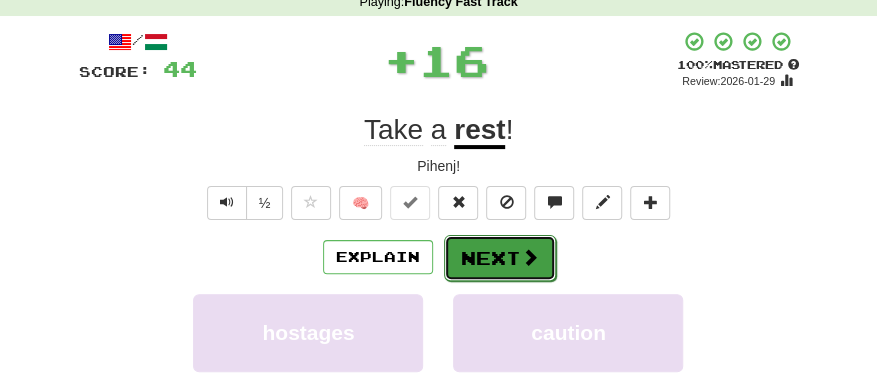 click on "Next" at bounding box center (500, 258) 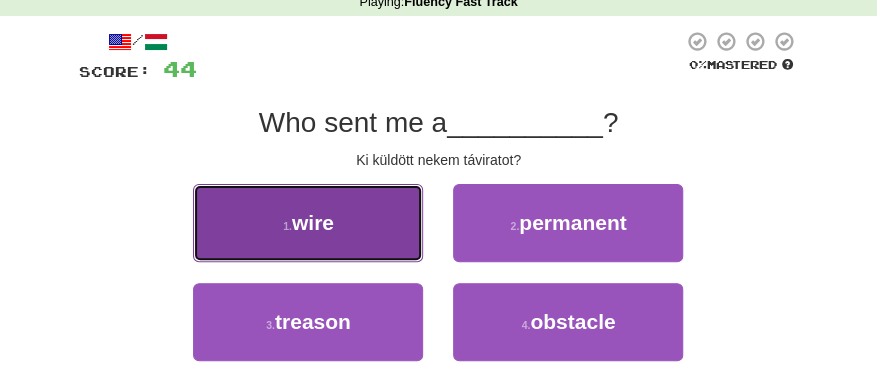 drag, startPoint x: 364, startPoint y: 226, endPoint x: 378, endPoint y: 227, distance: 14.035668 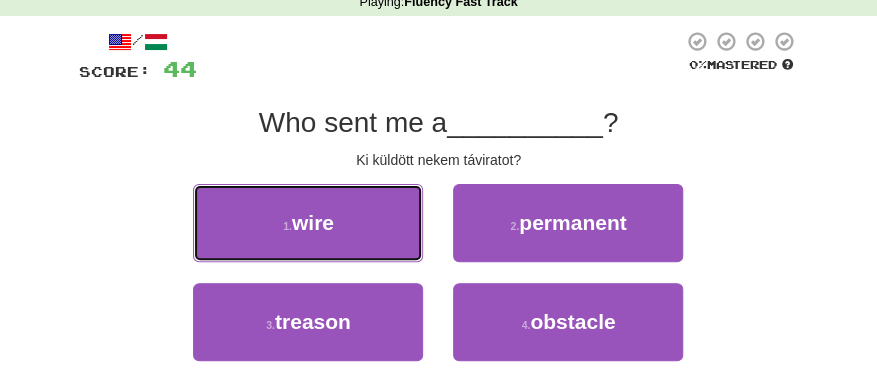 click on "1 .  wire" at bounding box center (308, 223) 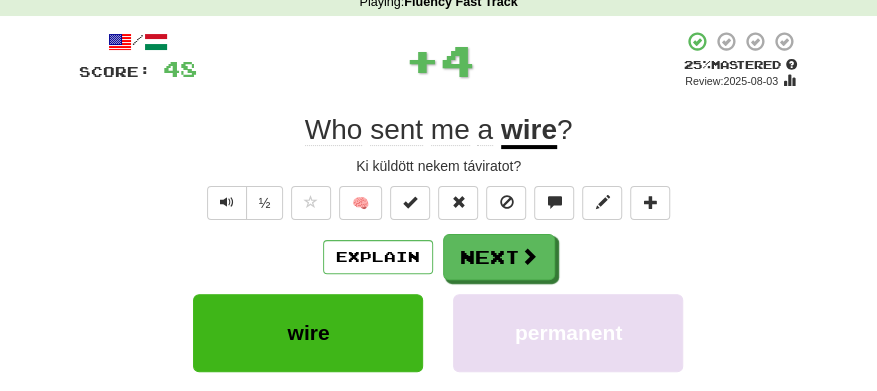 click on "Next" at bounding box center [499, 257] 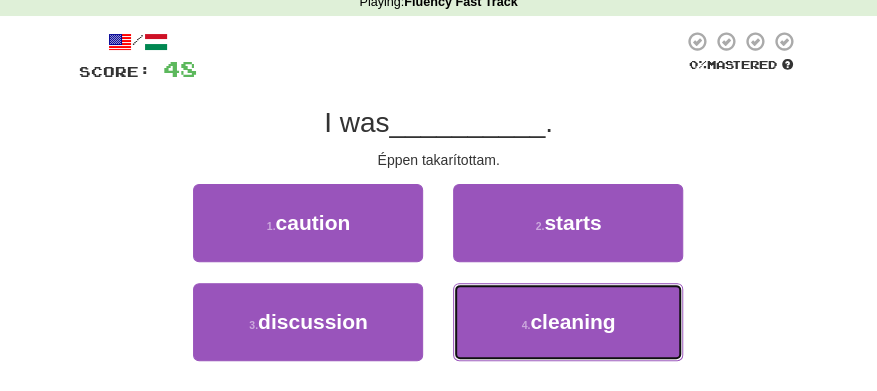 drag, startPoint x: 581, startPoint y: 336, endPoint x: 512, endPoint y: 281, distance: 88.23831 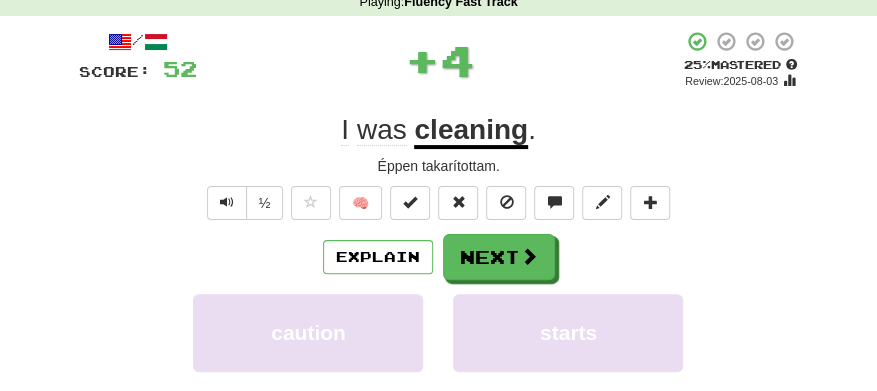 click on "Next" at bounding box center (499, 257) 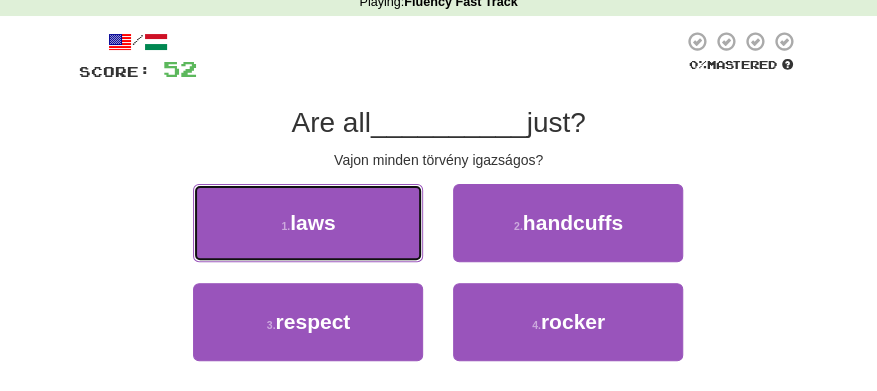 click on "1 .  laws" at bounding box center [308, 223] 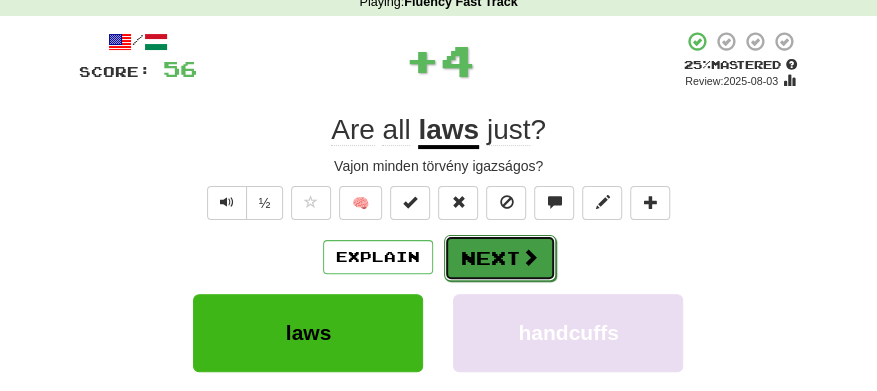 click on "Next" at bounding box center (500, 258) 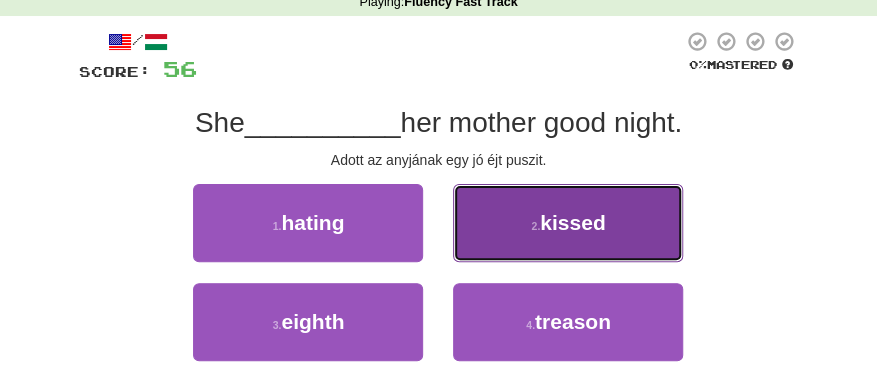 click on "kissed" at bounding box center (572, 222) 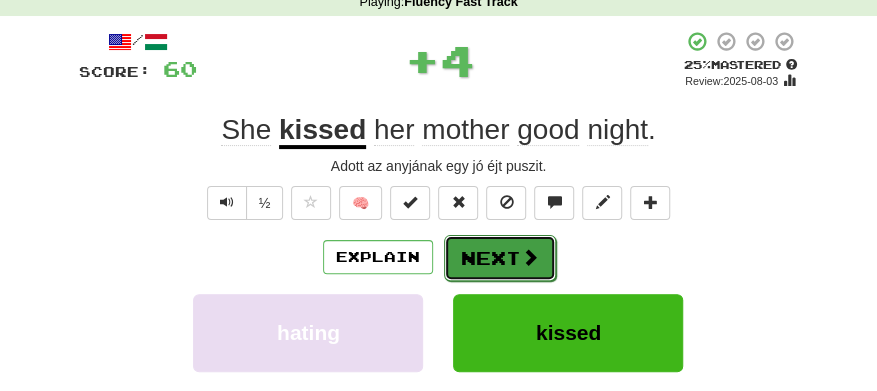 click on "Next" at bounding box center [500, 258] 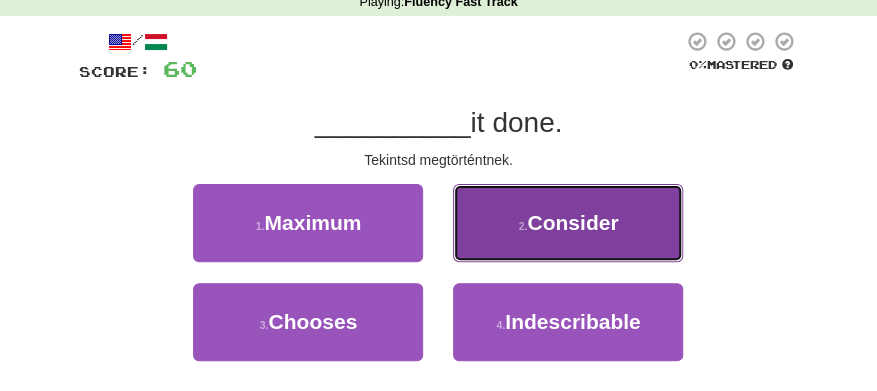 click on "2 .  Consider" at bounding box center (568, 223) 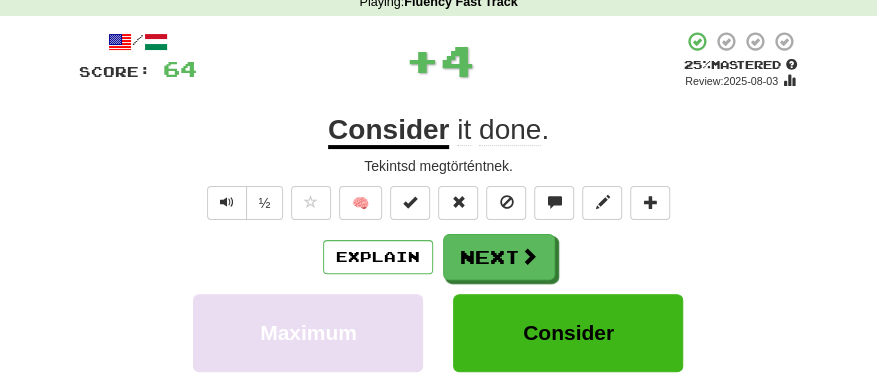 click on "Next" at bounding box center [499, 257] 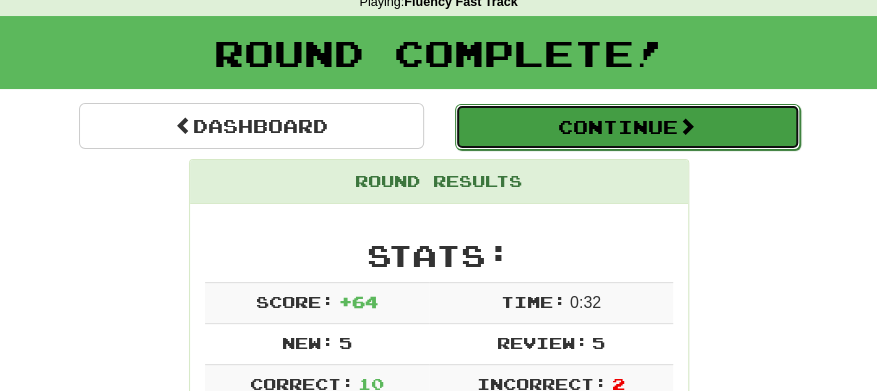 click on "Continue" at bounding box center (627, 127) 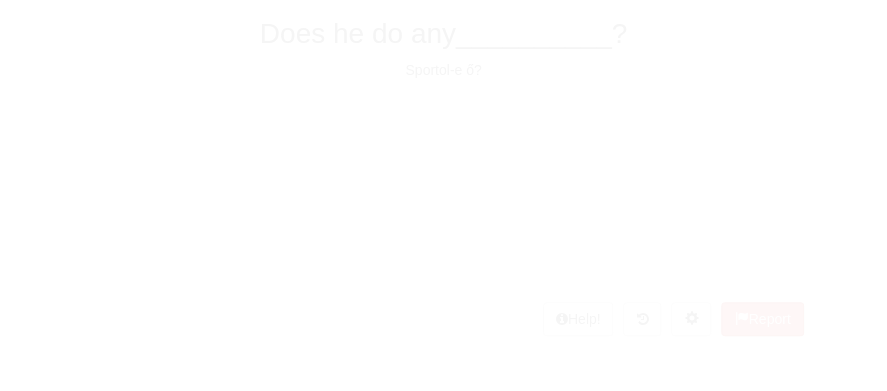 scroll, scrollTop: 88, scrollLeft: 0, axis: vertical 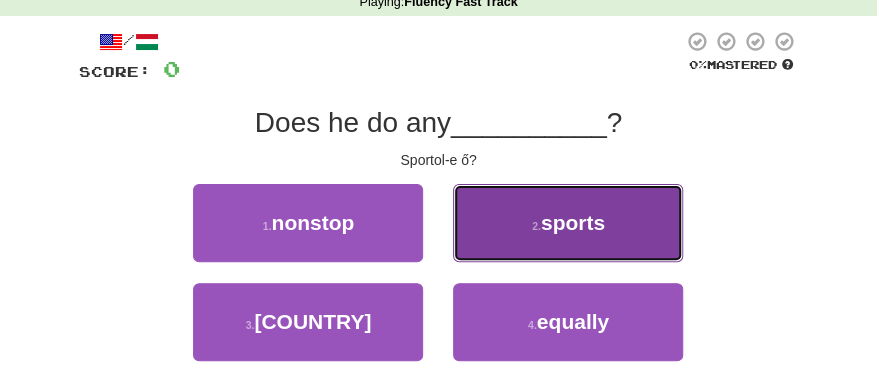 drag, startPoint x: 570, startPoint y: 223, endPoint x: 560, endPoint y: 232, distance: 13.453624 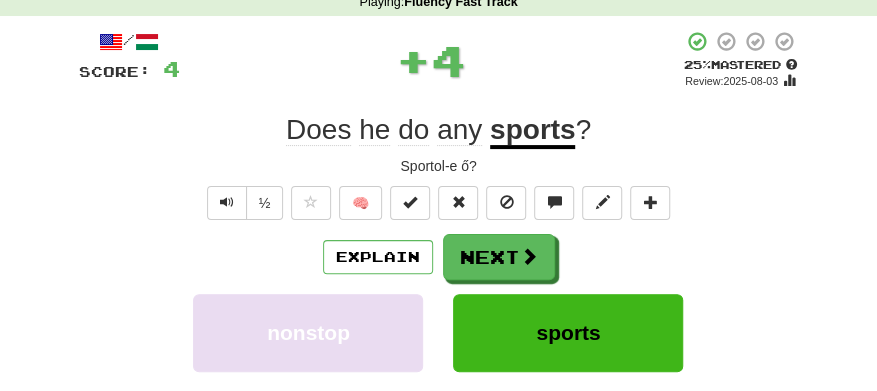 click on "Next" at bounding box center [499, 257] 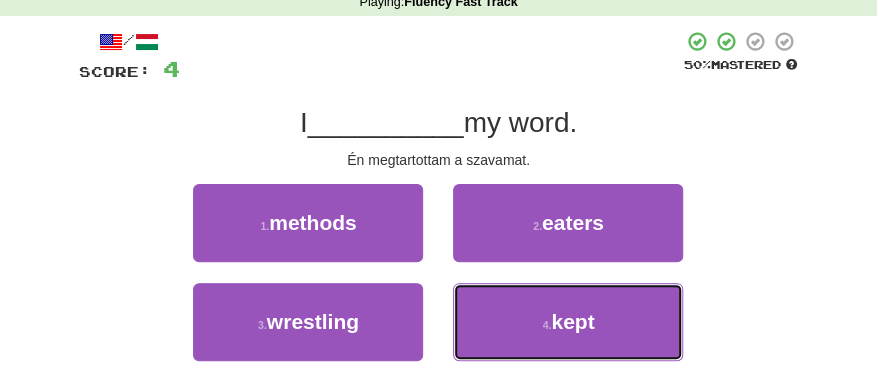 drag, startPoint x: 566, startPoint y: 314, endPoint x: 547, endPoint y: 285, distance: 34.669872 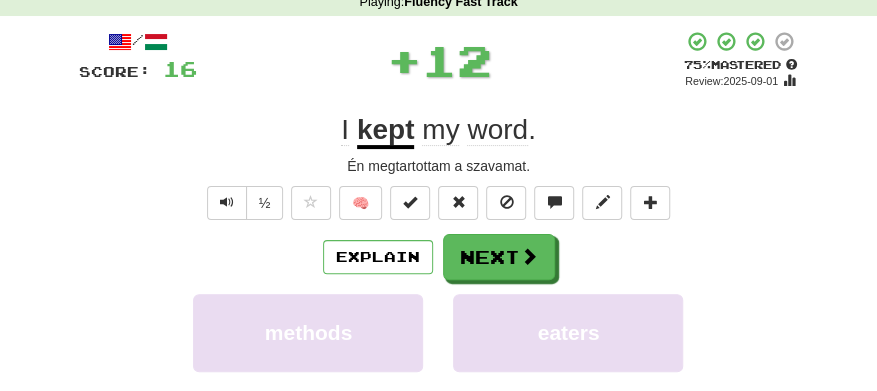 click at bounding box center [529, 256] 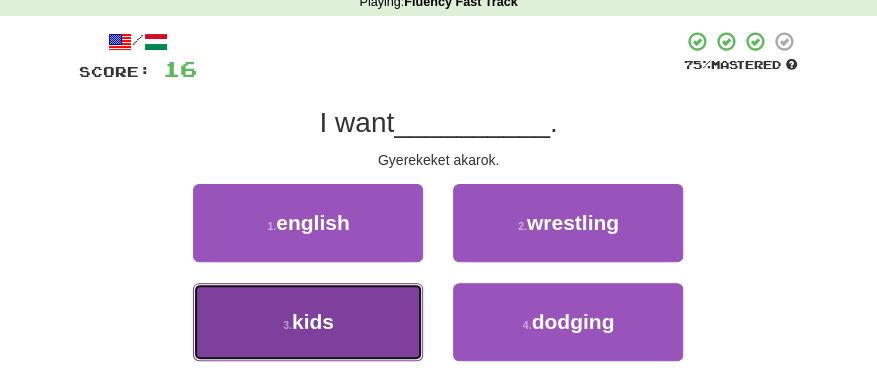 drag, startPoint x: 278, startPoint y: 354, endPoint x: 400, endPoint y: 317, distance: 127.48725 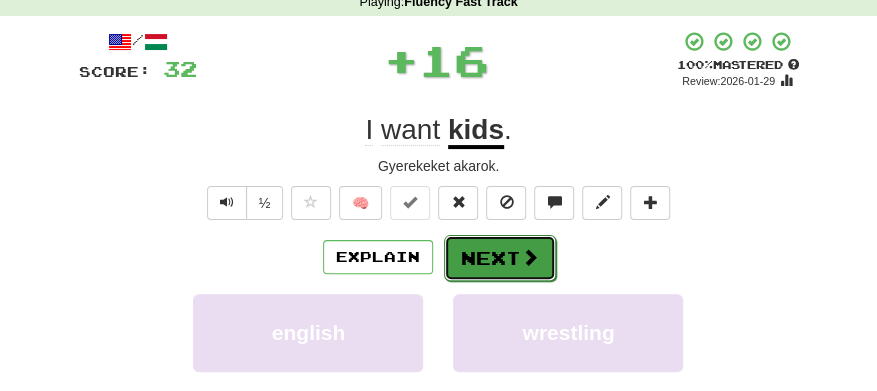 click on "Next" at bounding box center [500, 258] 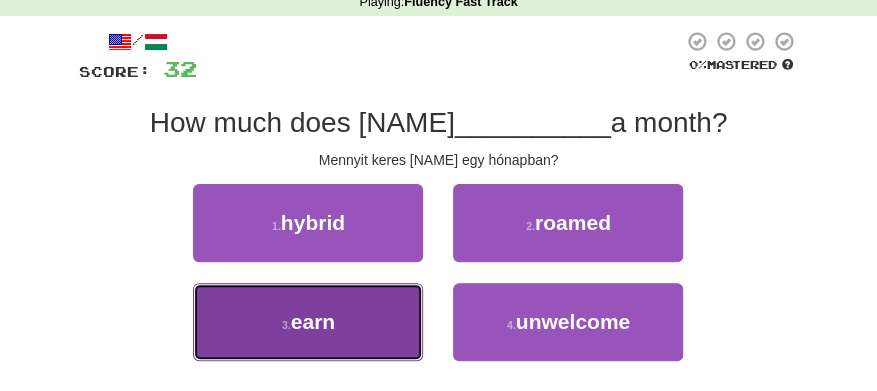 drag, startPoint x: 361, startPoint y: 314, endPoint x: 418, endPoint y: 279, distance: 66.88796 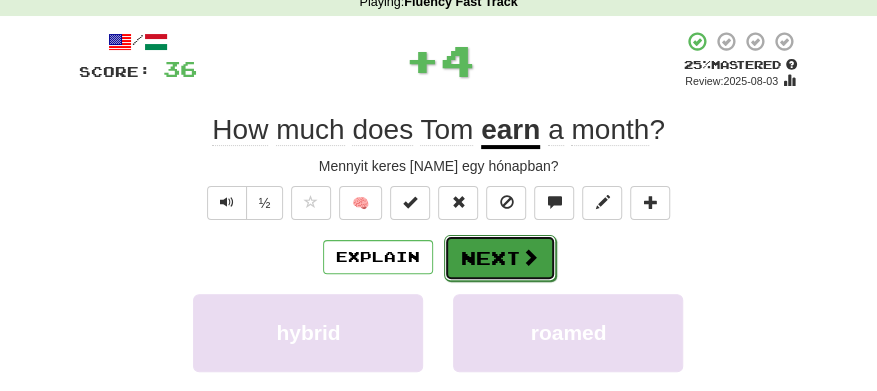 click on "Next" at bounding box center (500, 258) 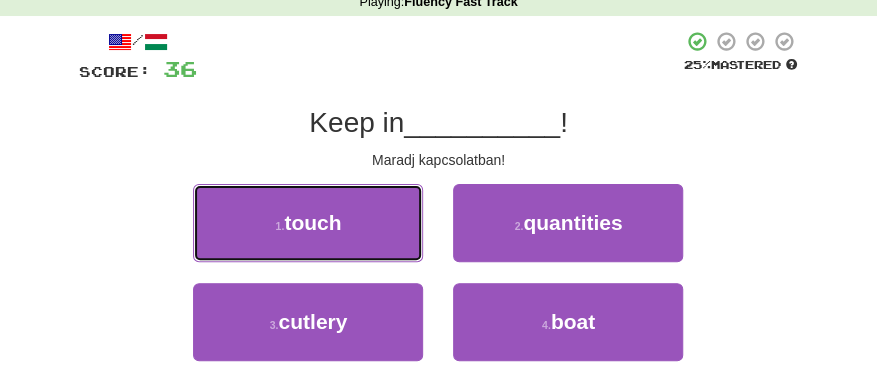 drag, startPoint x: 319, startPoint y: 226, endPoint x: 344, endPoint y: 230, distance: 25.317978 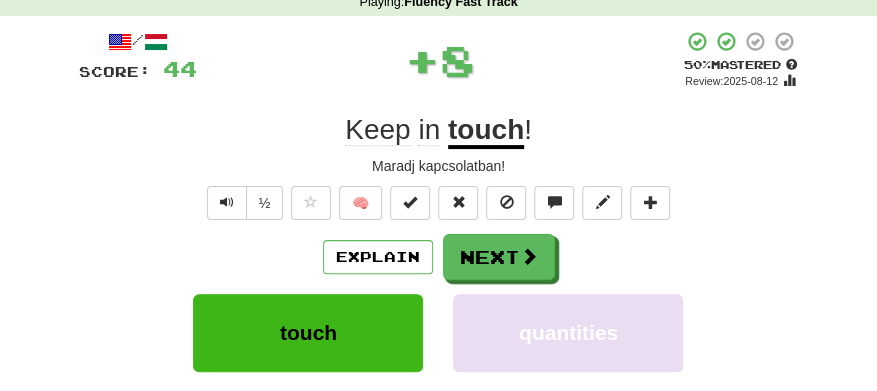 click on "Next" at bounding box center (499, 257) 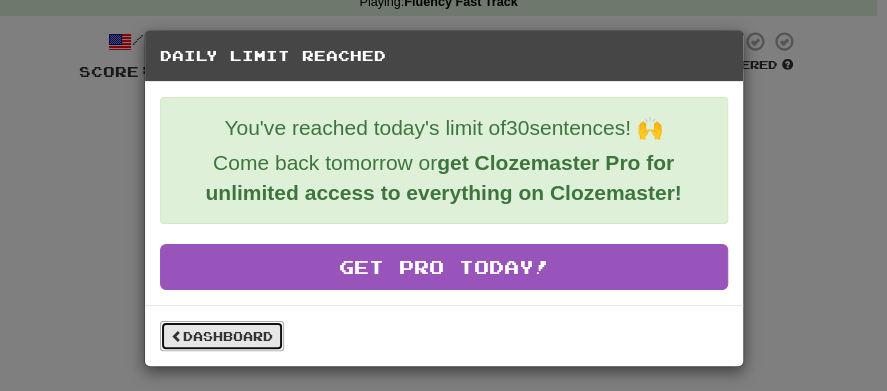 click on "Dashboard" at bounding box center [222, 336] 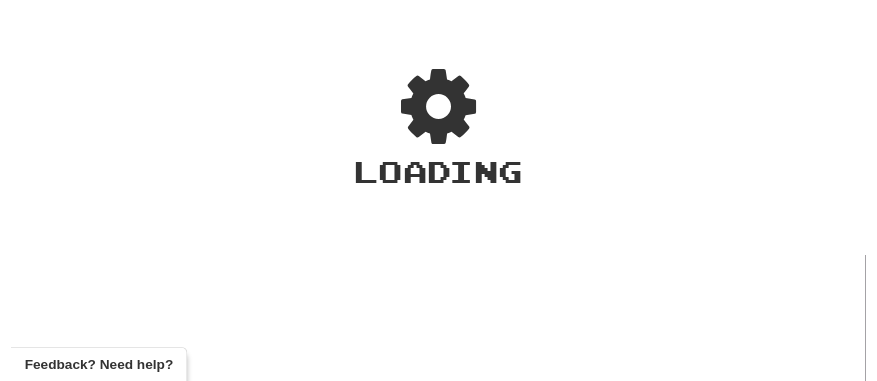 scroll, scrollTop: 0, scrollLeft: 0, axis: both 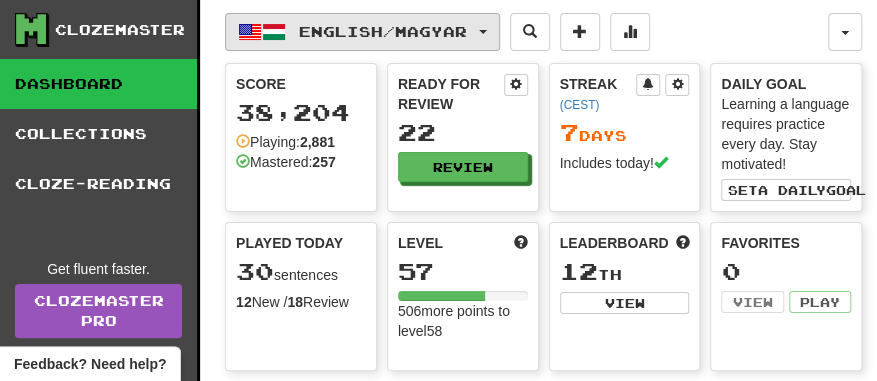 click on "English  /  Magyar" at bounding box center (362, 32) 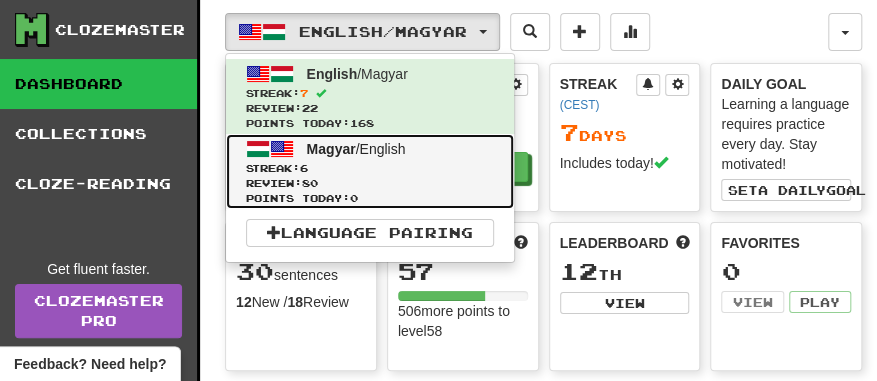 click on "Streak:  6" at bounding box center [370, 168] 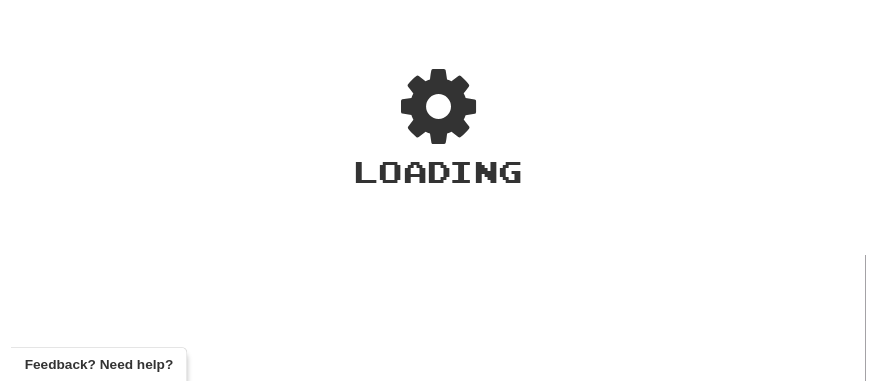 scroll, scrollTop: 0, scrollLeft: 0, axis: both 